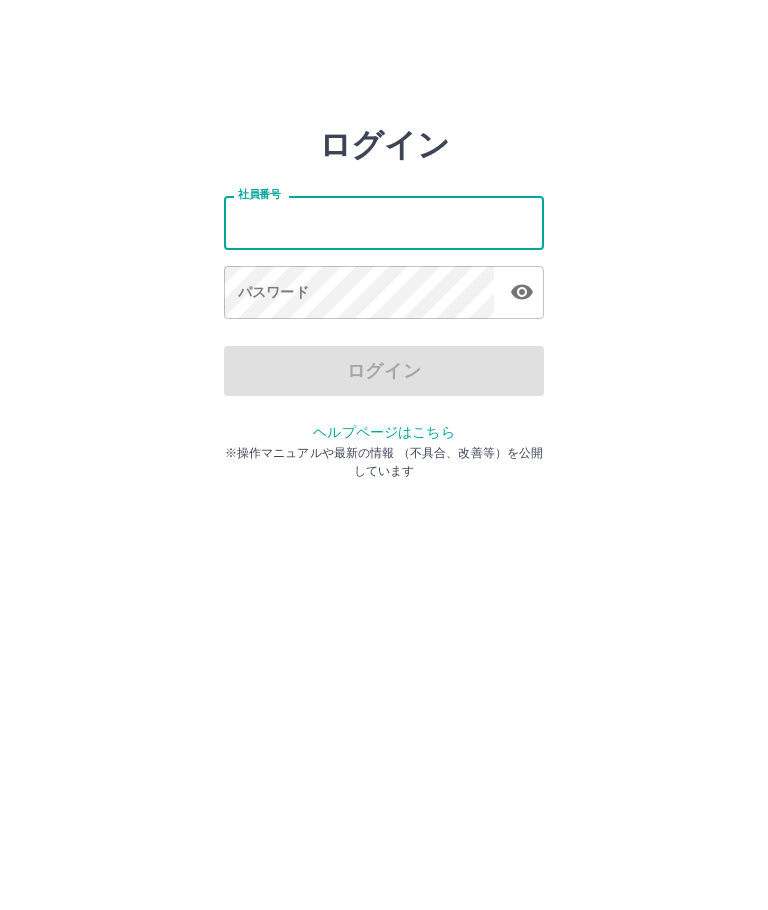 scroll, scrollTop: 0, scrollLeft: 0, axis: both 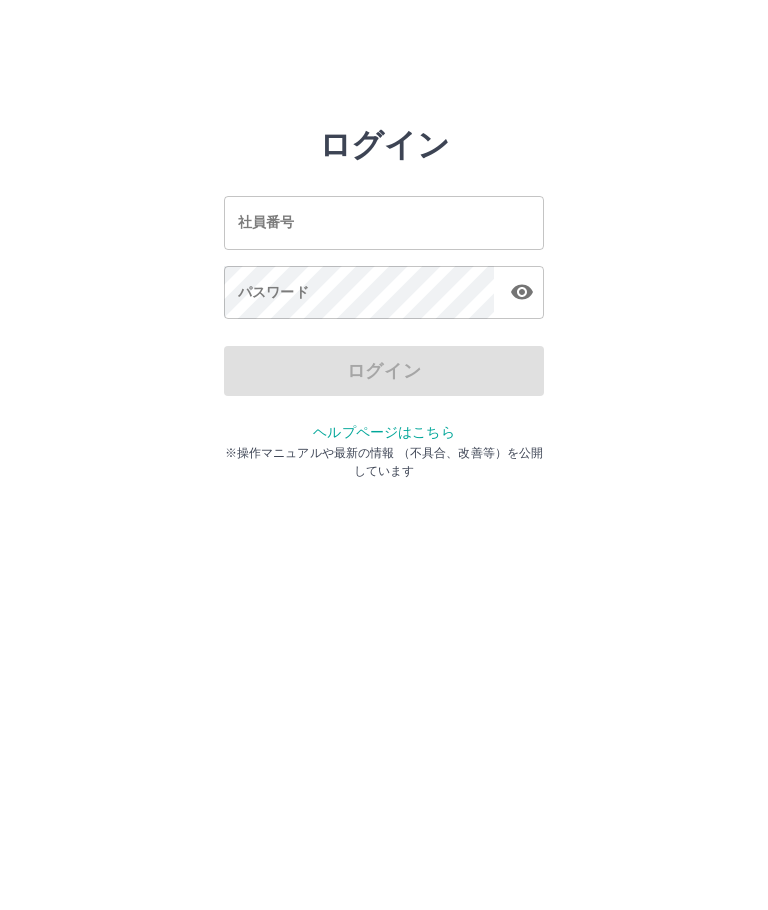 click on "社員番号" at bounding box center [384, 222] 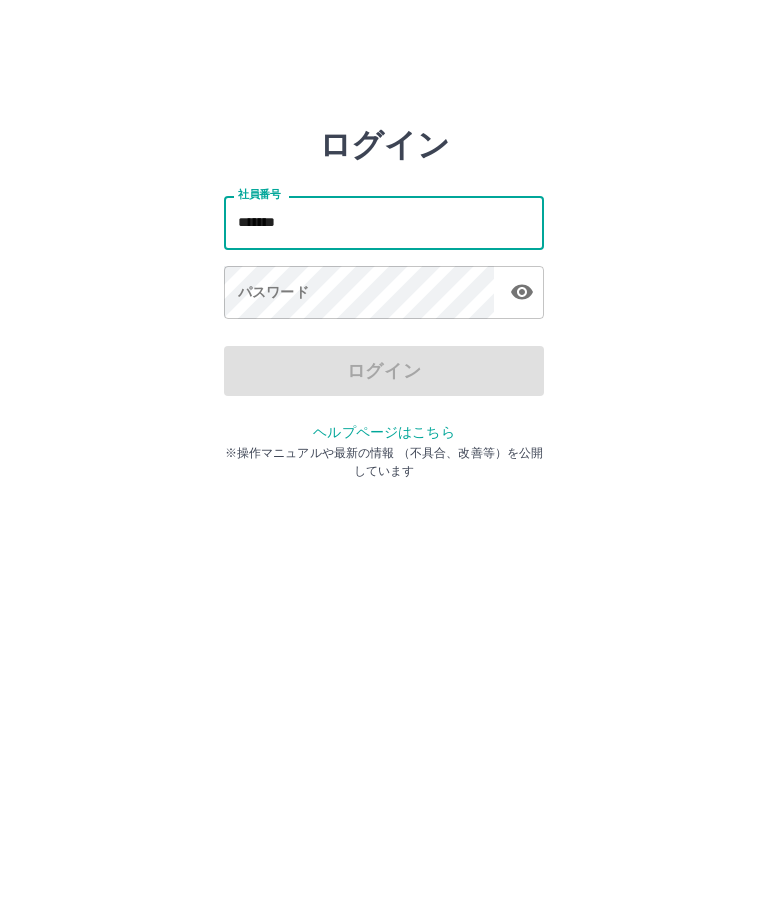 type on "*******" 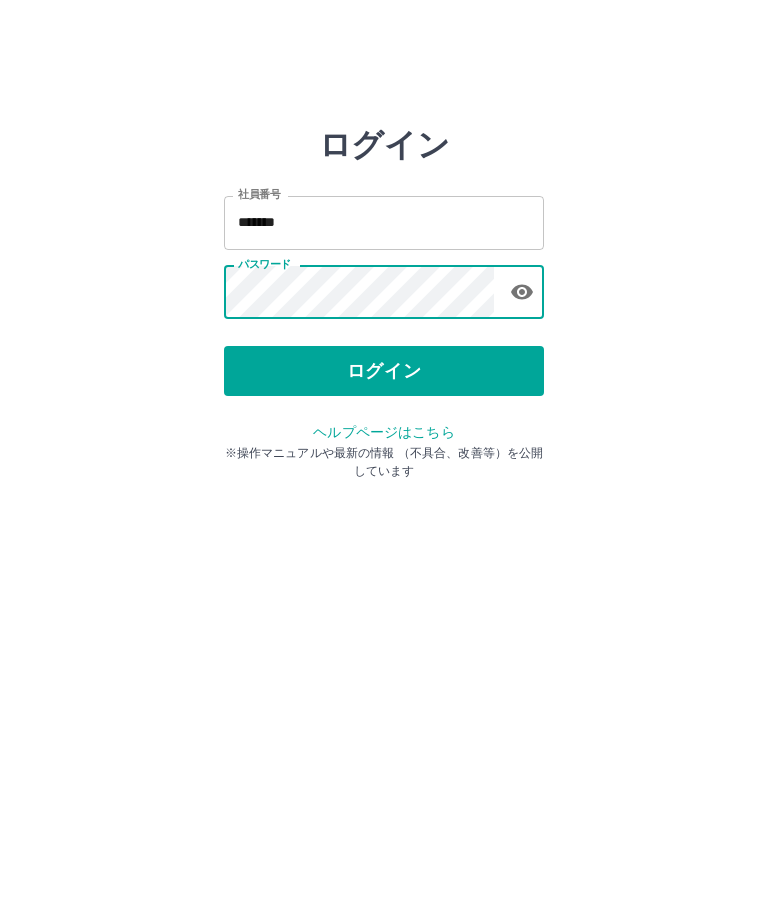 click on "ログイン" at bounding box center (384, 371) 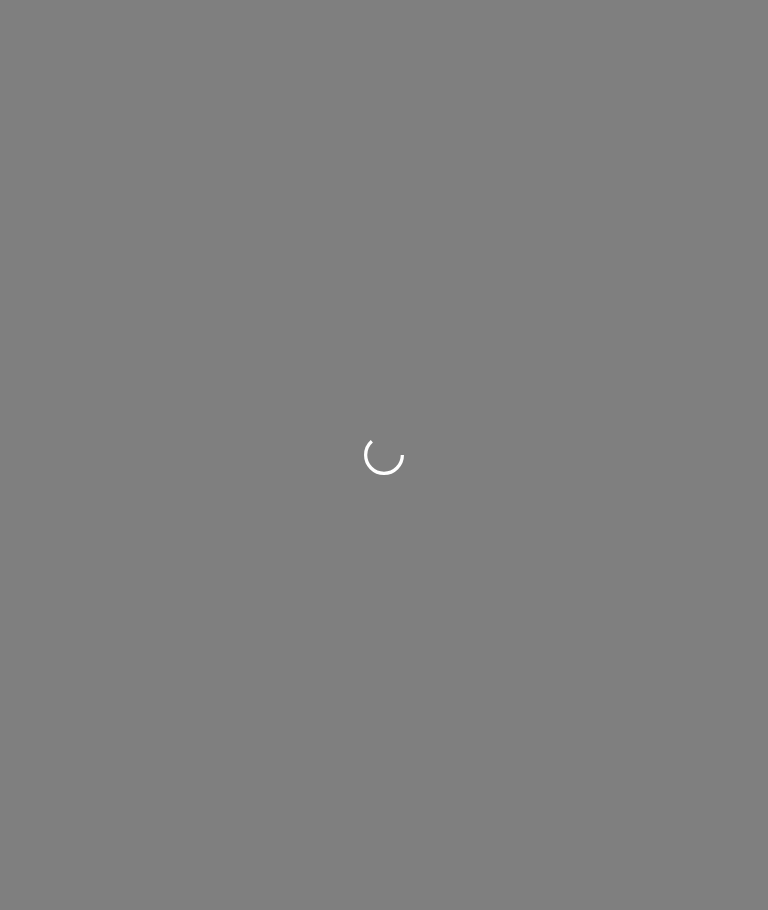 scroll, scrollTop: 0, scrollLeft: 0, axis: both 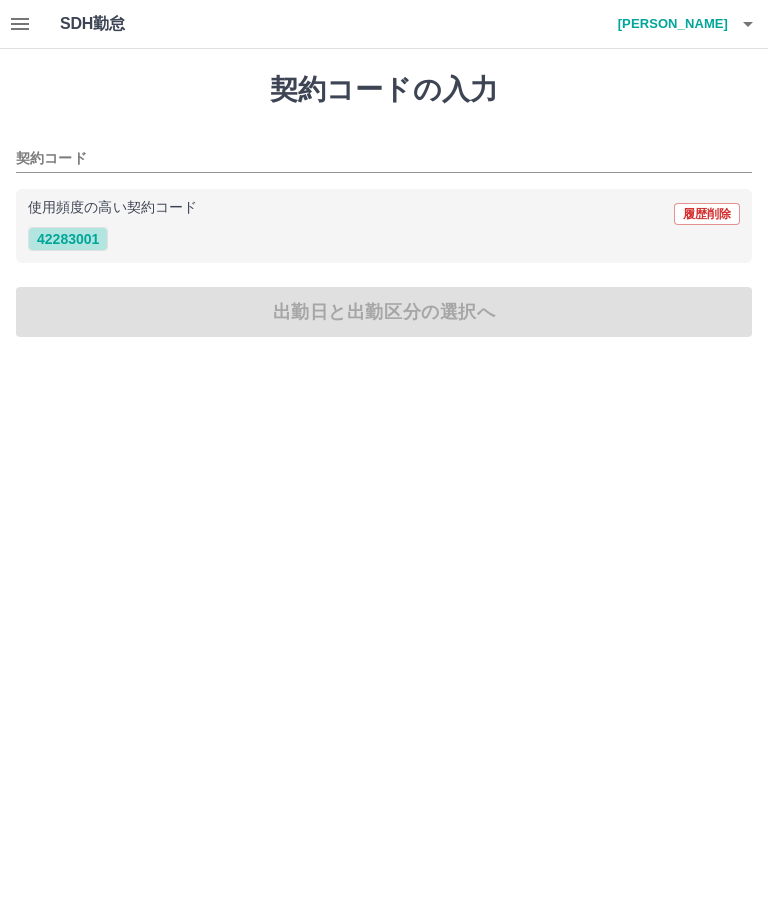 click on "42283001" at bounding box center (68, 239) 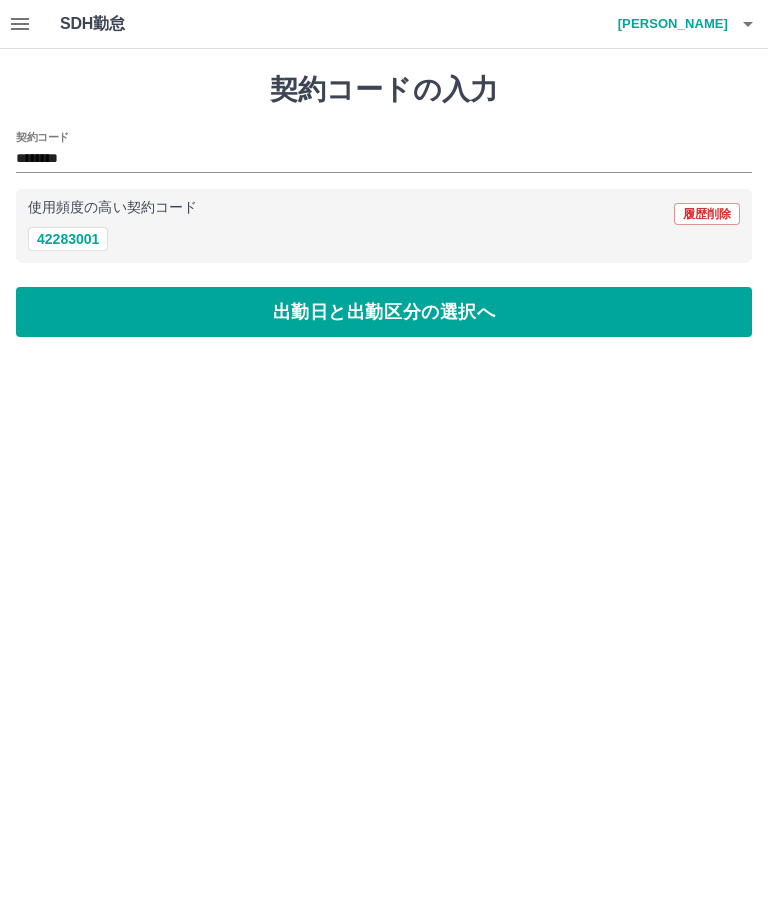 click on "出勤日と出勤区分の選択へ" at bounding box center [384, 312] 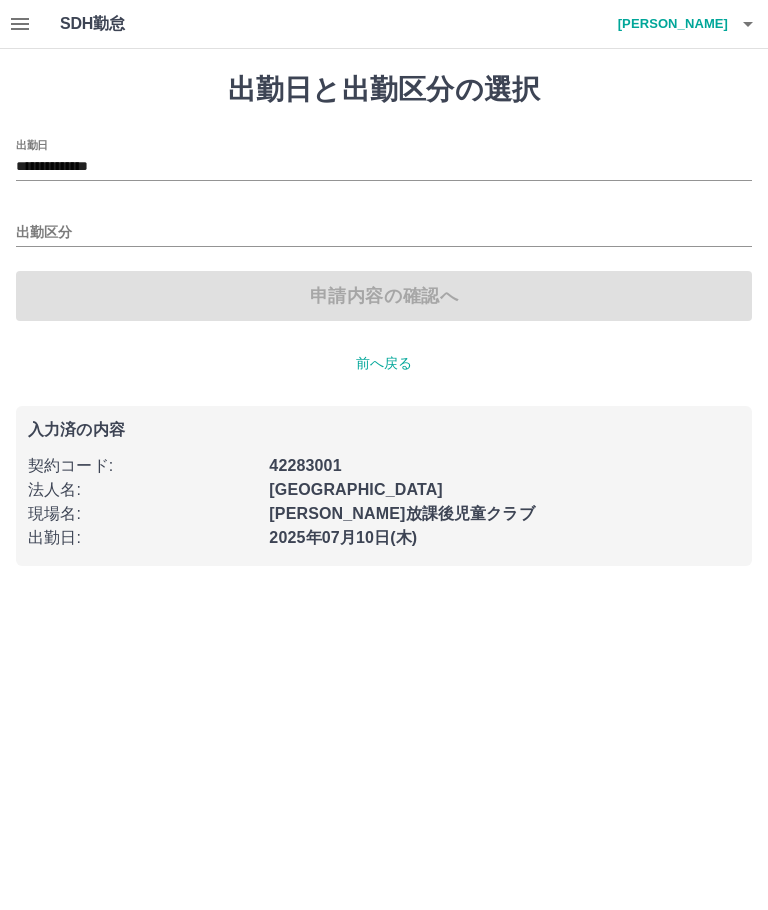 click on "出勤区分" at bounding box center (384, 233) 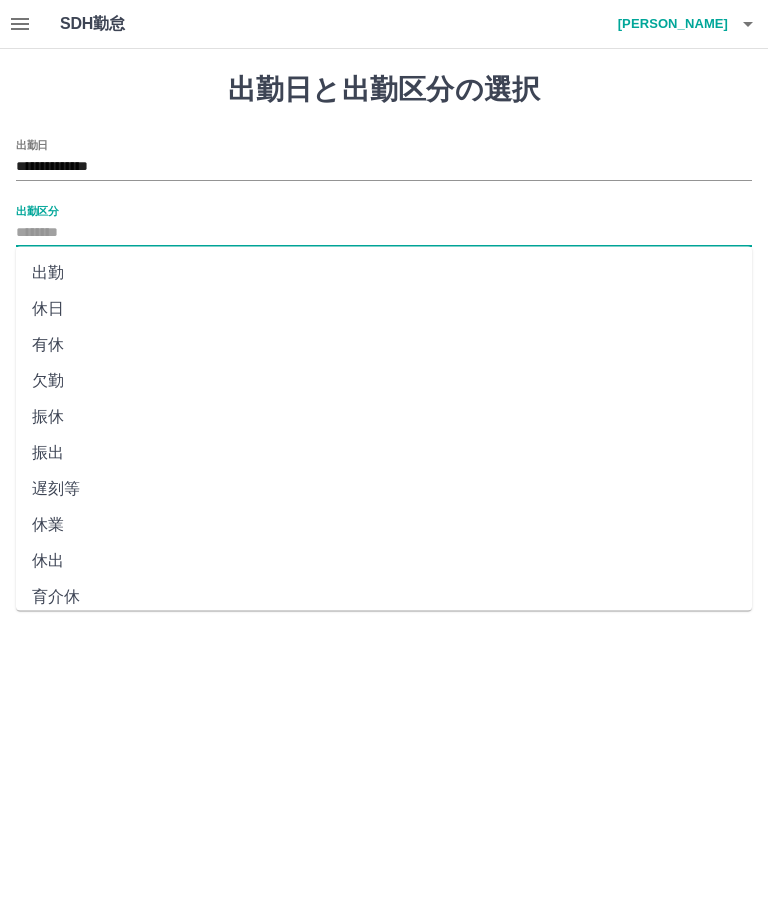 click on "出勤" at bounding box center (384, 273) 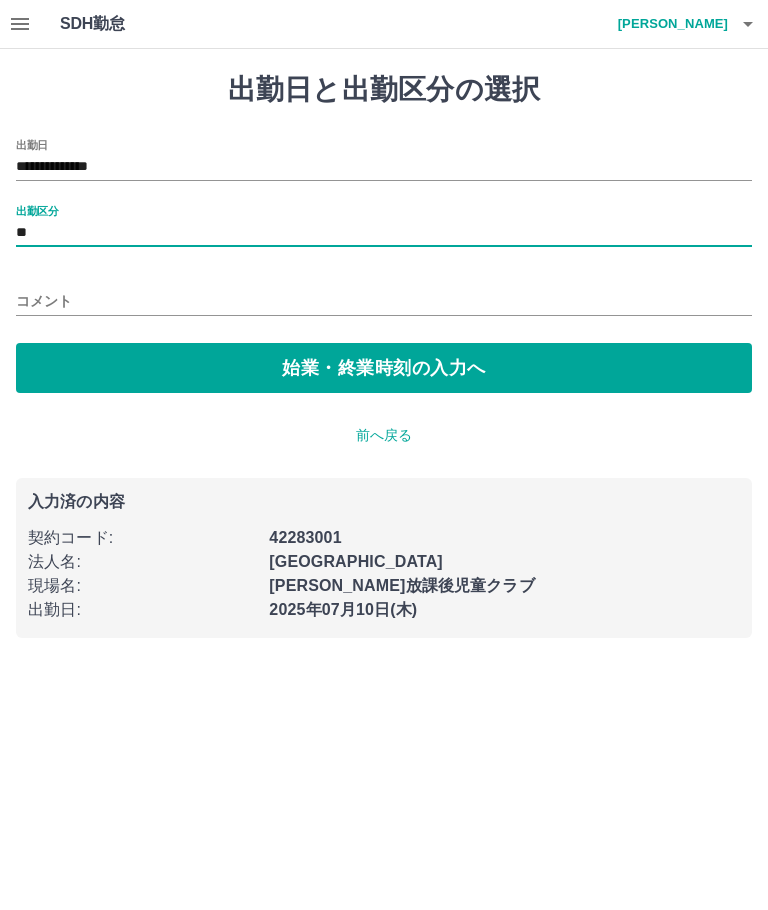 click on "始業・終業時刻の入力へ" at bounding box center (384, 368) 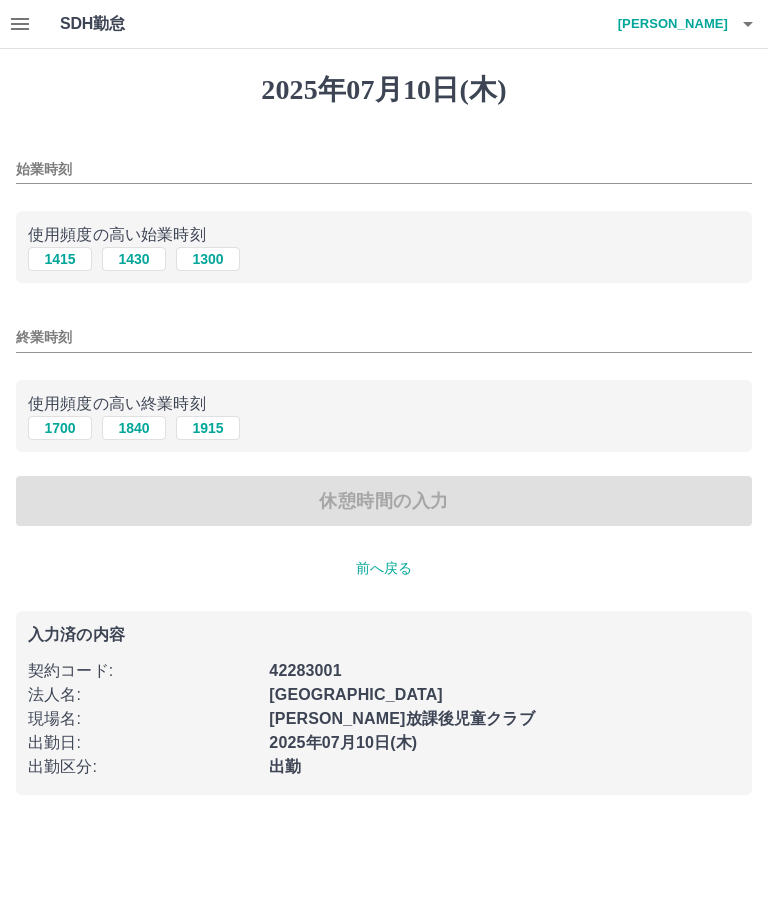 click on "1430" at bounding box center (134, 259) 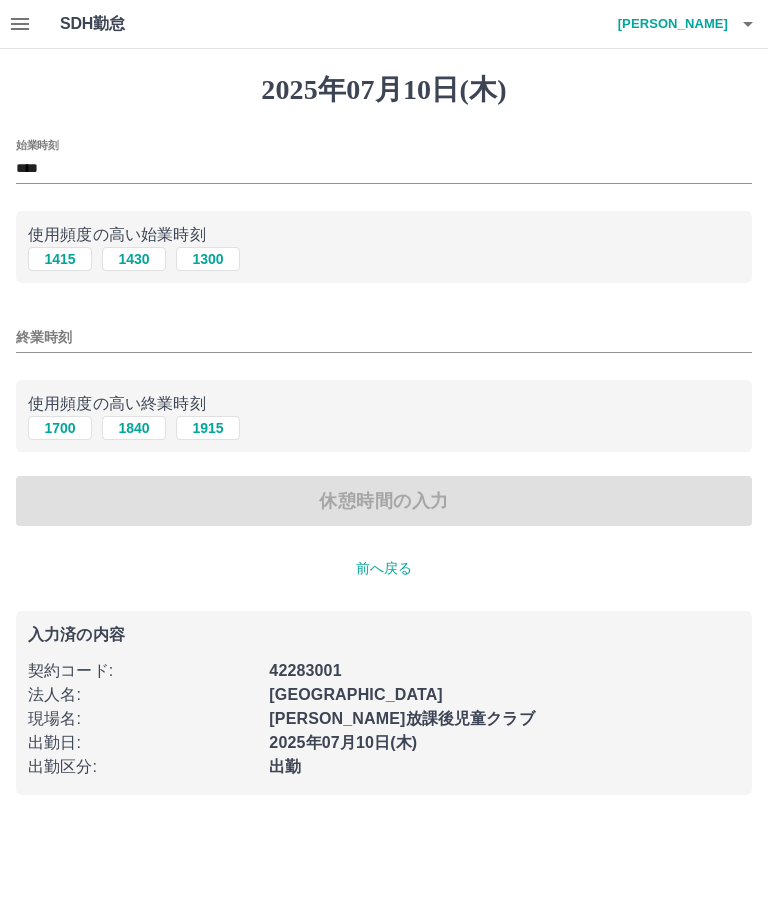 click on "終業時刻" at bounding box center [384, 337] 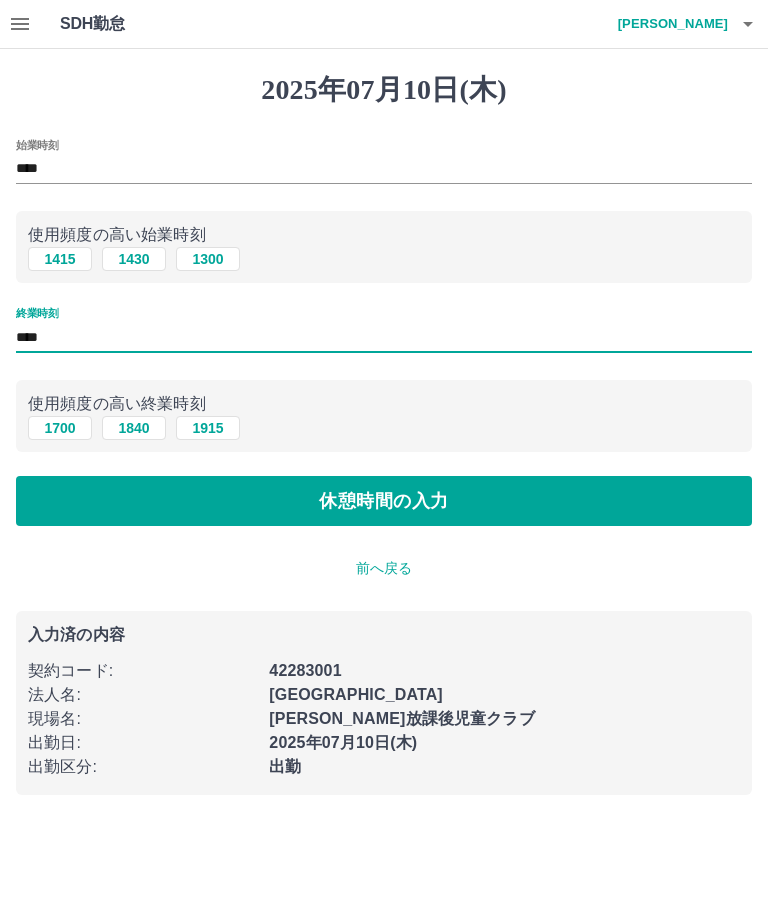 type on "****" 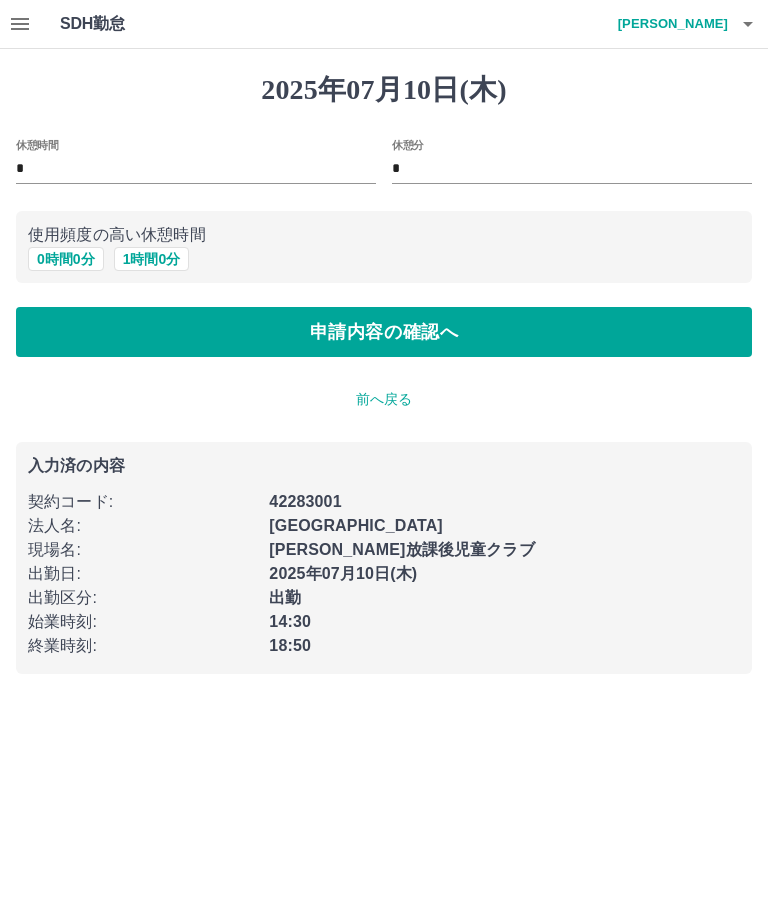 click on "申請内容の確認へ" at bounding box center (384, 332) 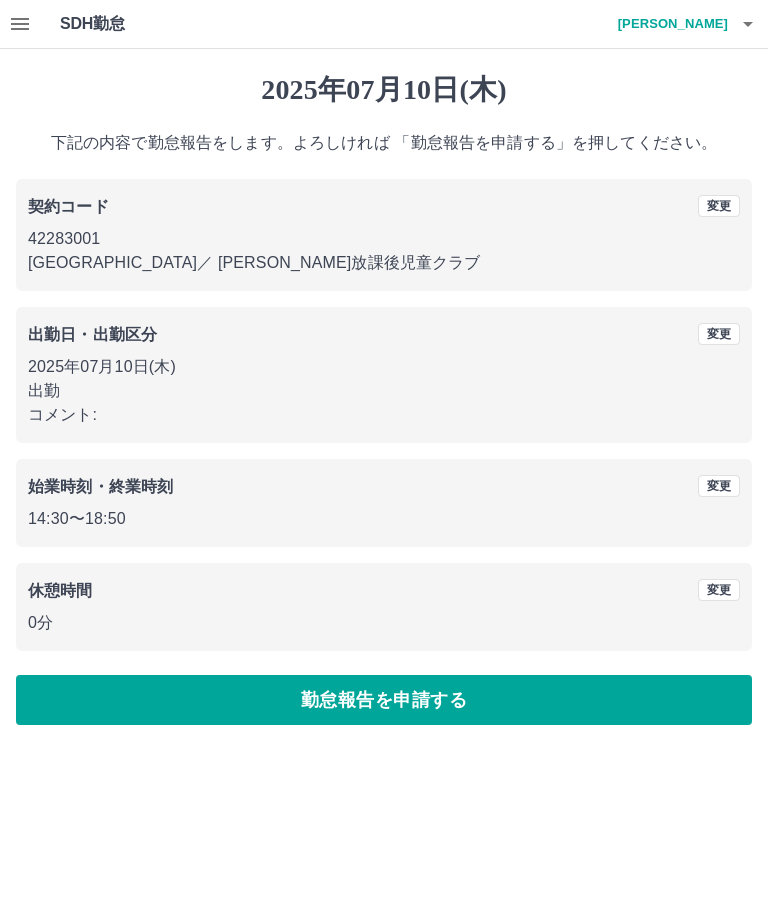 click on "勤怠報告を申請する" at bounding box center (384, 700) 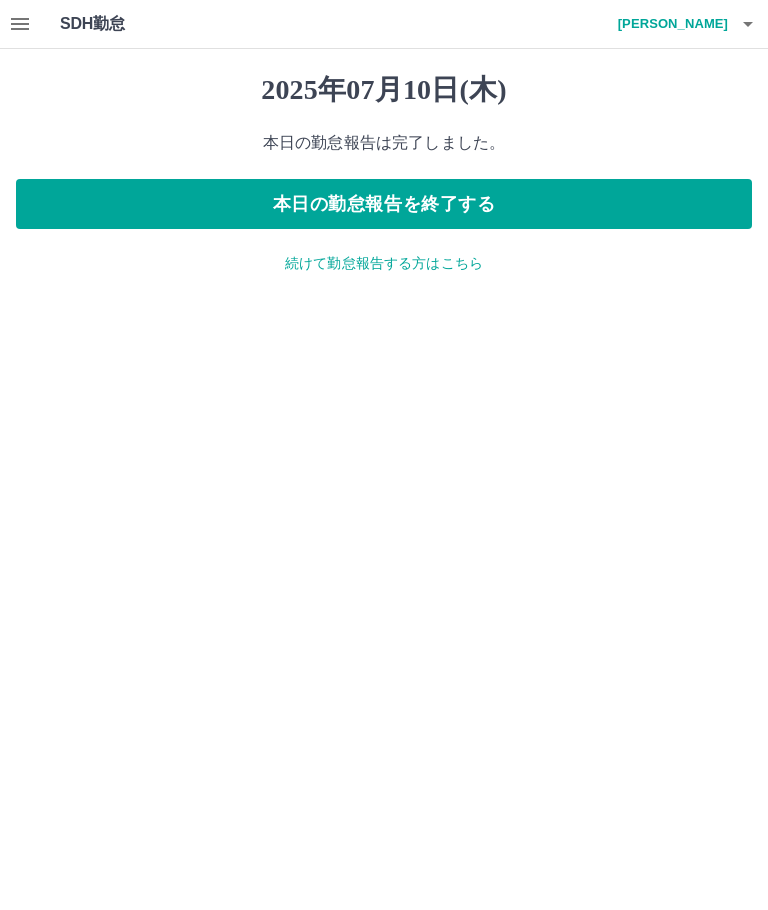 click on "本日の勤怠報告を終了する" at bounding box center [384, 204] 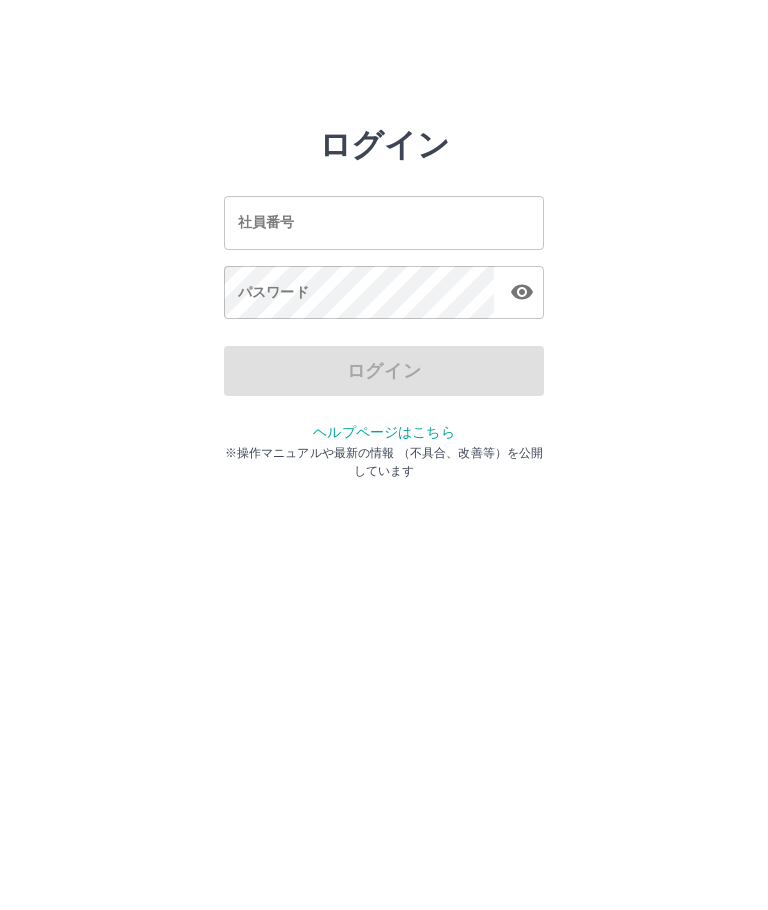 scroll, scrollTop: 0, scrollLeft: 0, axis: both 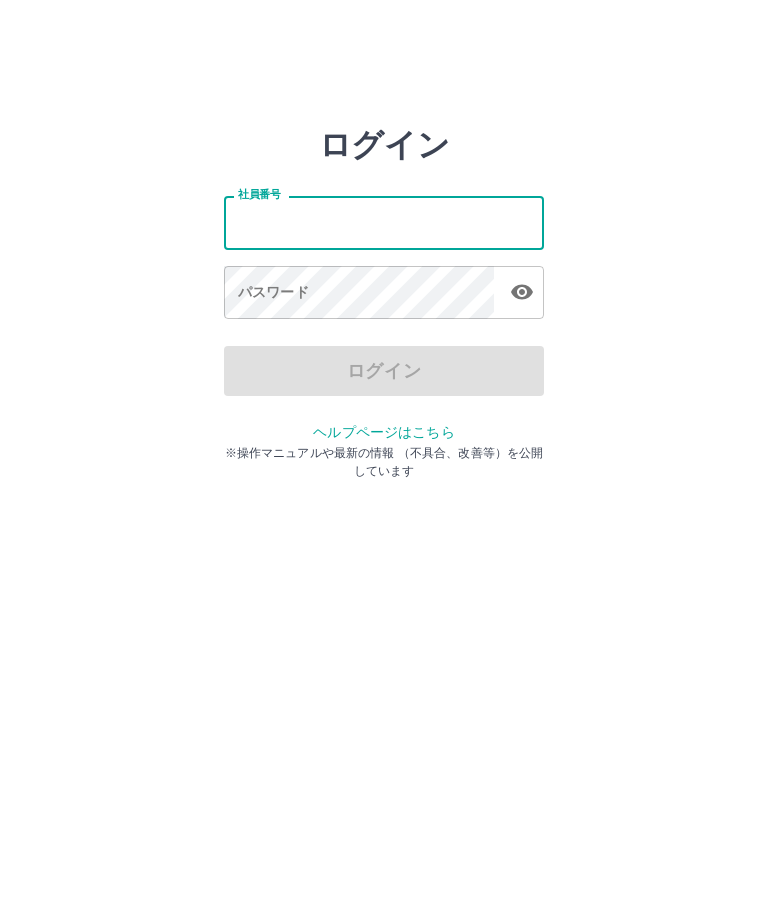 click on "ログイン" at bounding box center [384, 371] 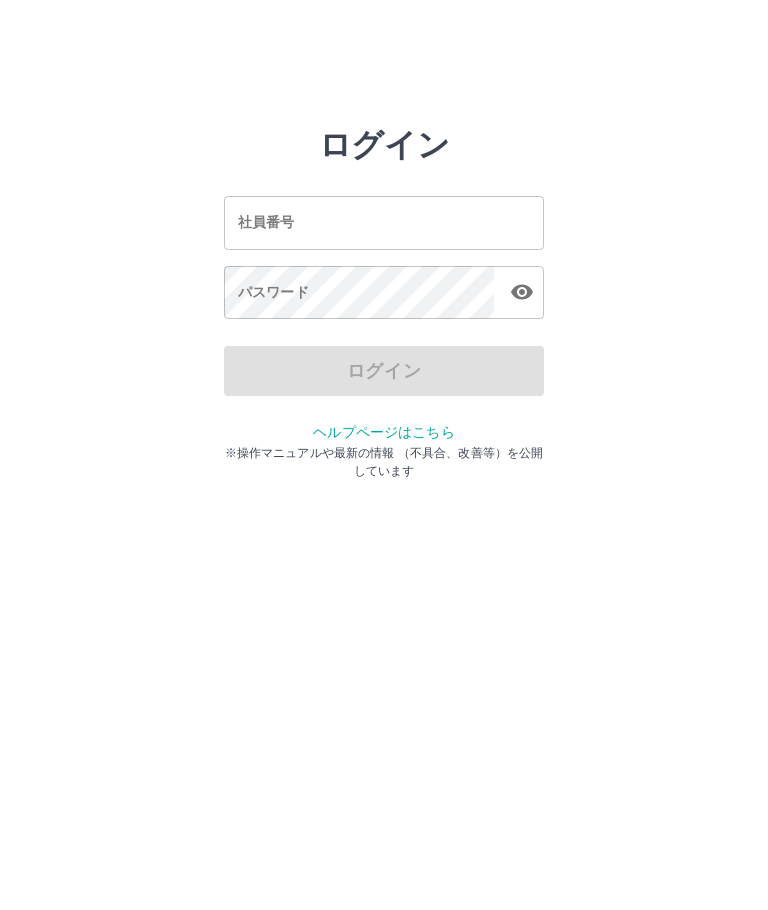 click on "社員番号" at bounding box center (384, 222) 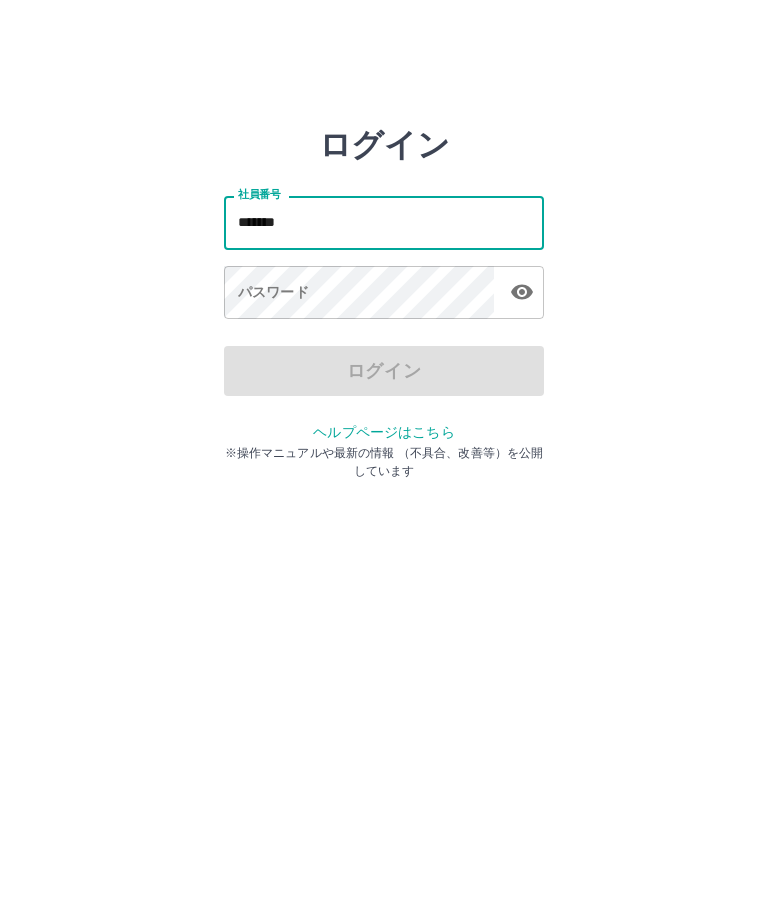 click on "パスワード パスワード" at bounding box center [384, 294] 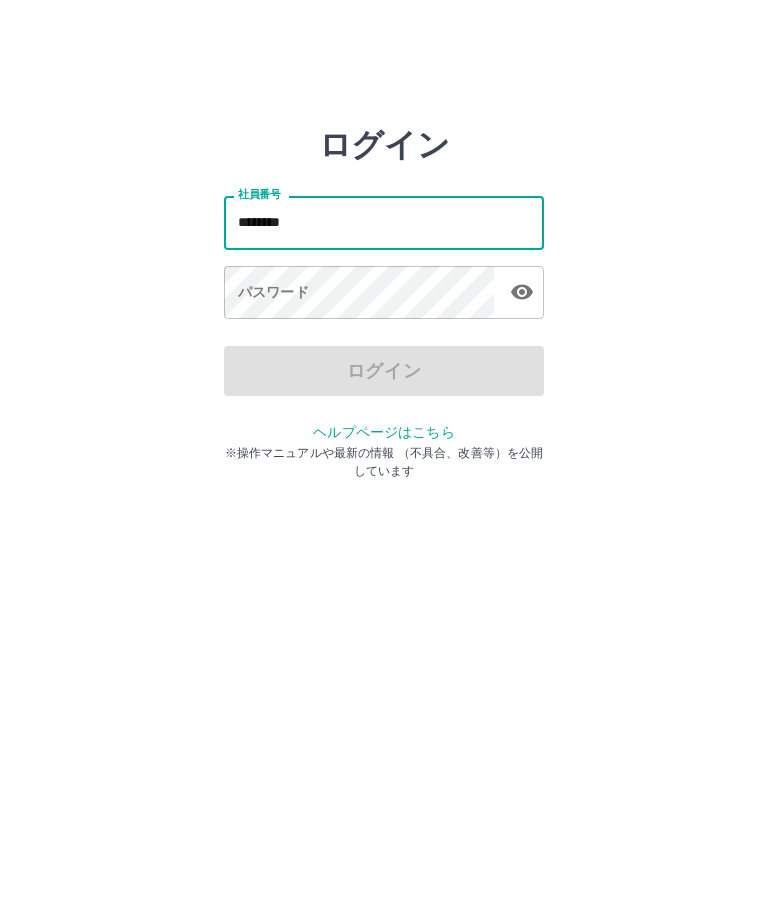 type on "*******" 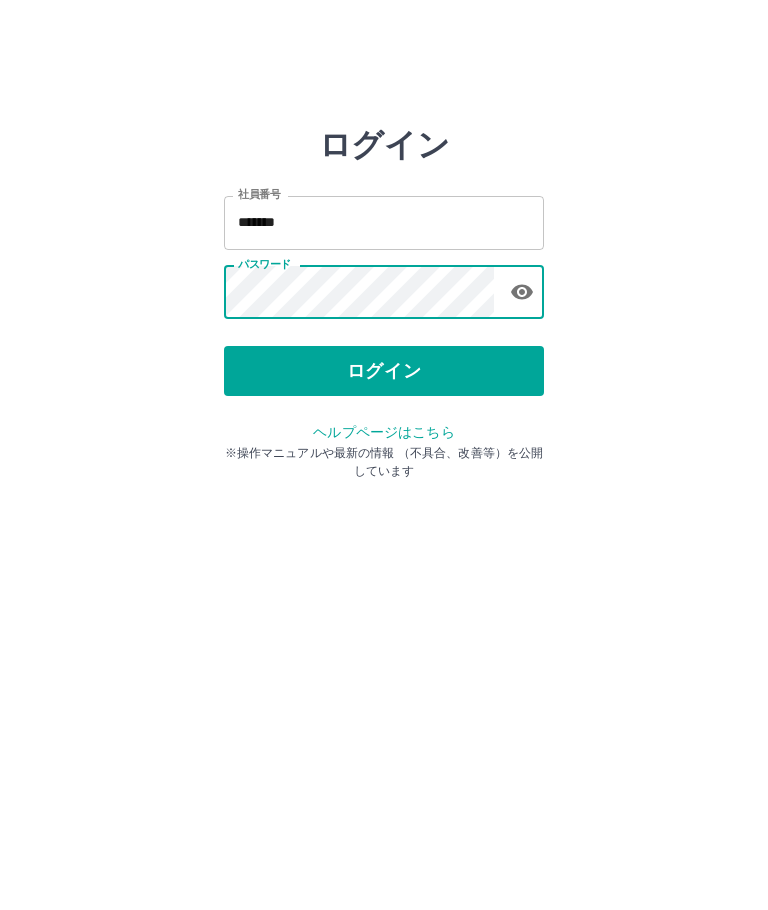 click on "ログイン" at bounding box center (384, 371) 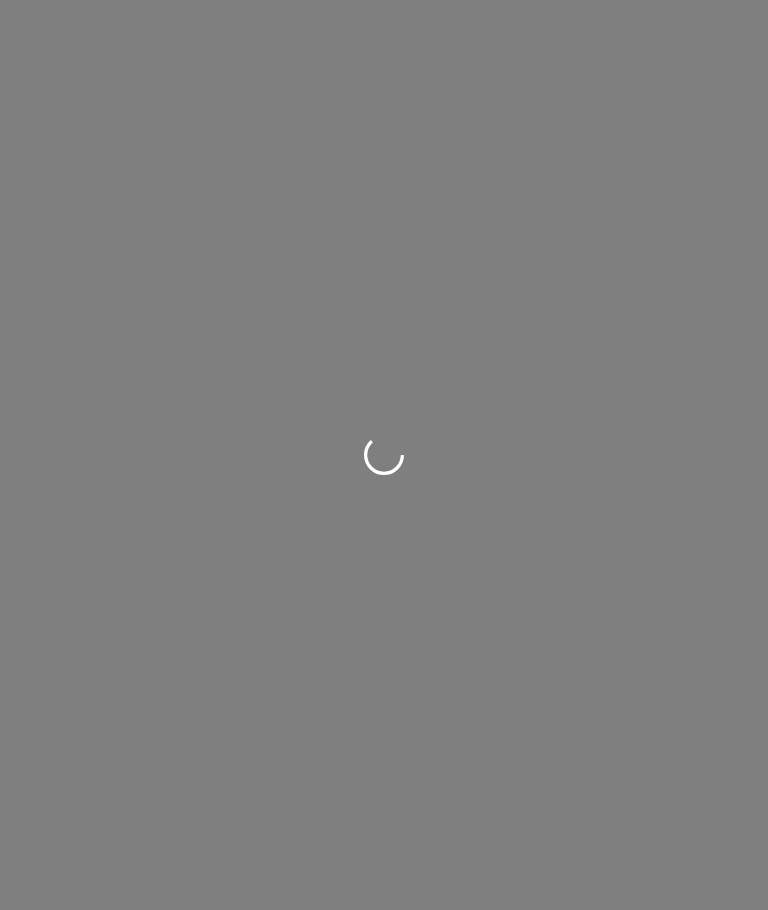 scroll, scrollTop: 0, scrollLeft: 0, axis: both 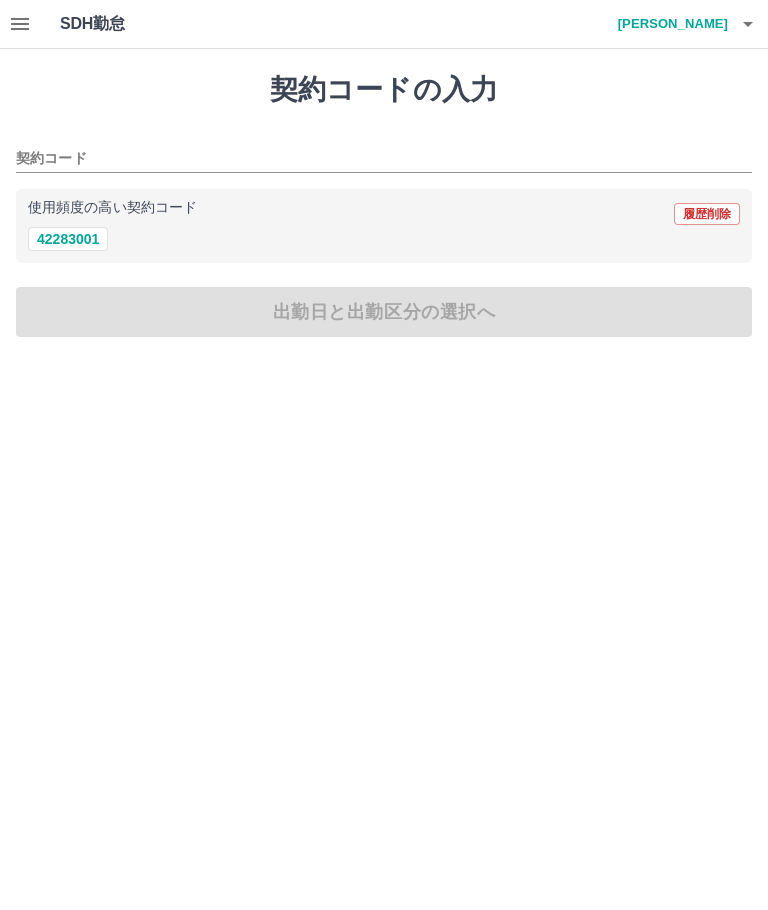 click on "42283001" at bounding box center (68, 239) 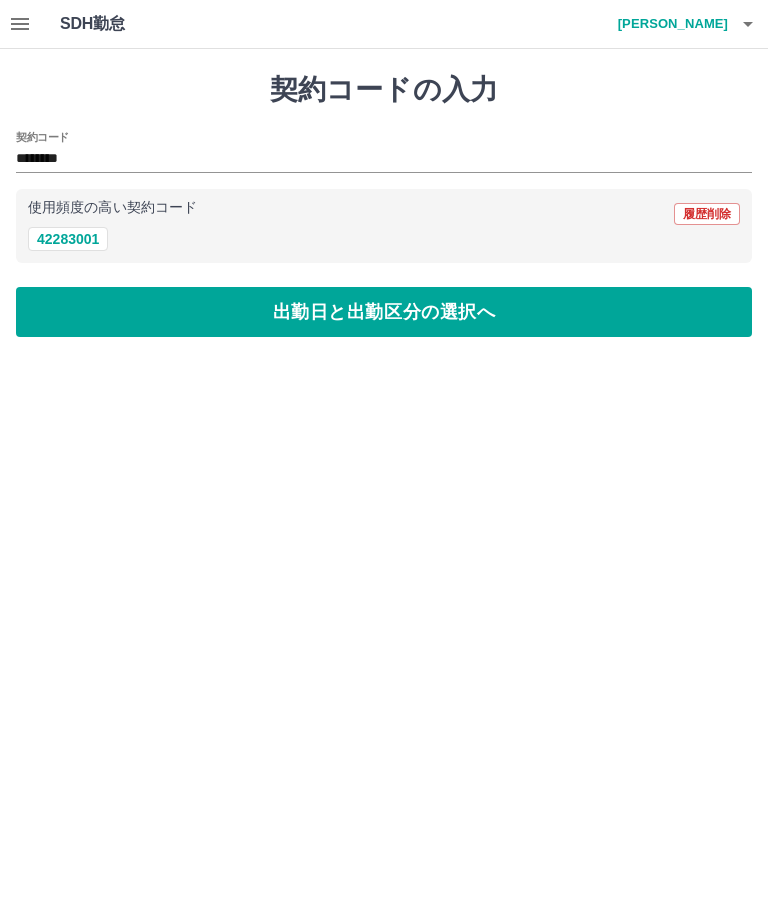 click on "出勤日と出勤区分の選択へ" at bounding box center [384, 312] 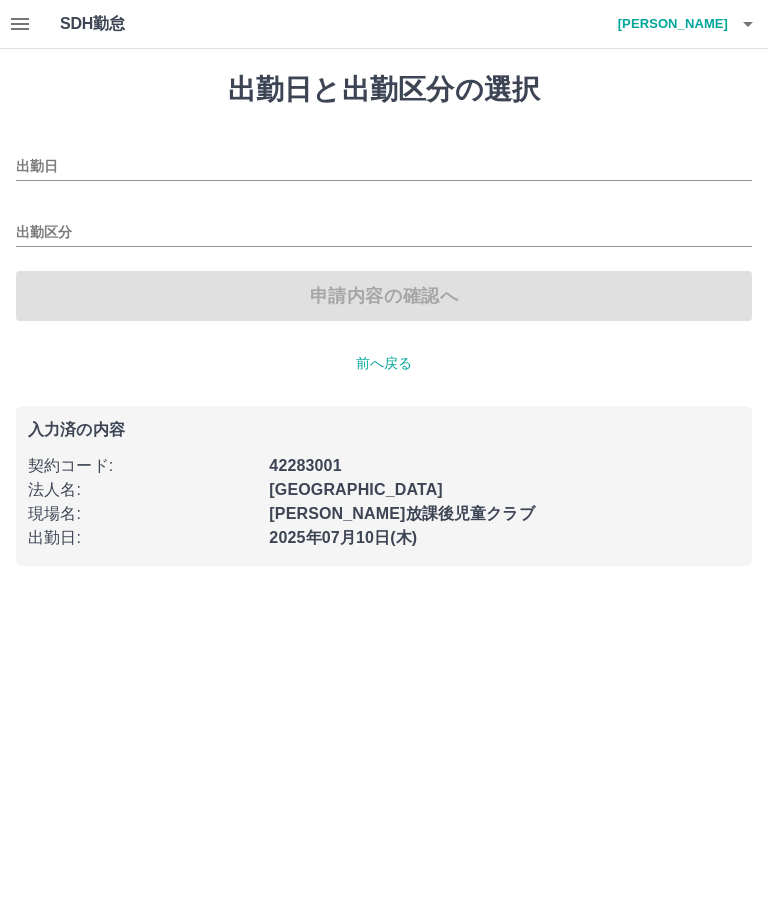 type on "**********" 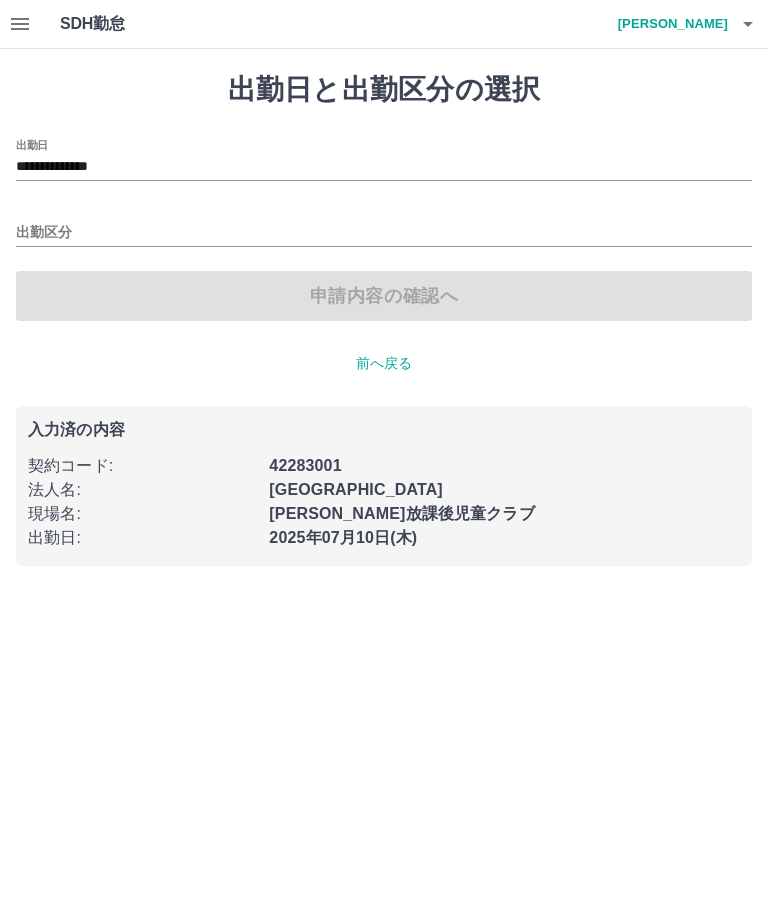 click on "出勤区分" at bounding box center (384, 233) 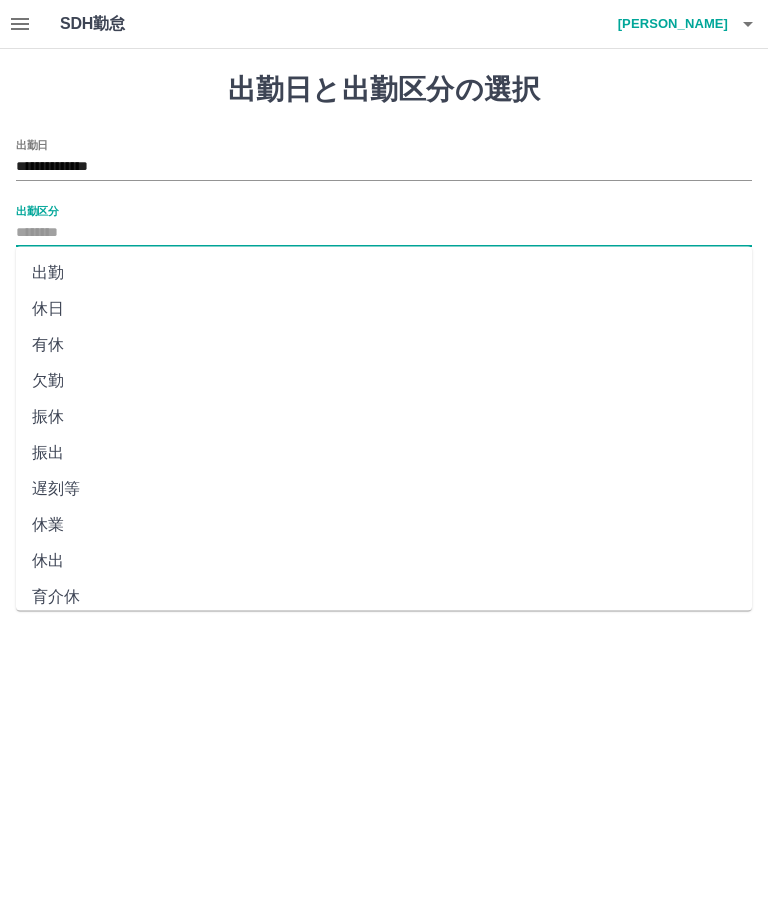 click on "出勤" at bounding box center [384, 273] 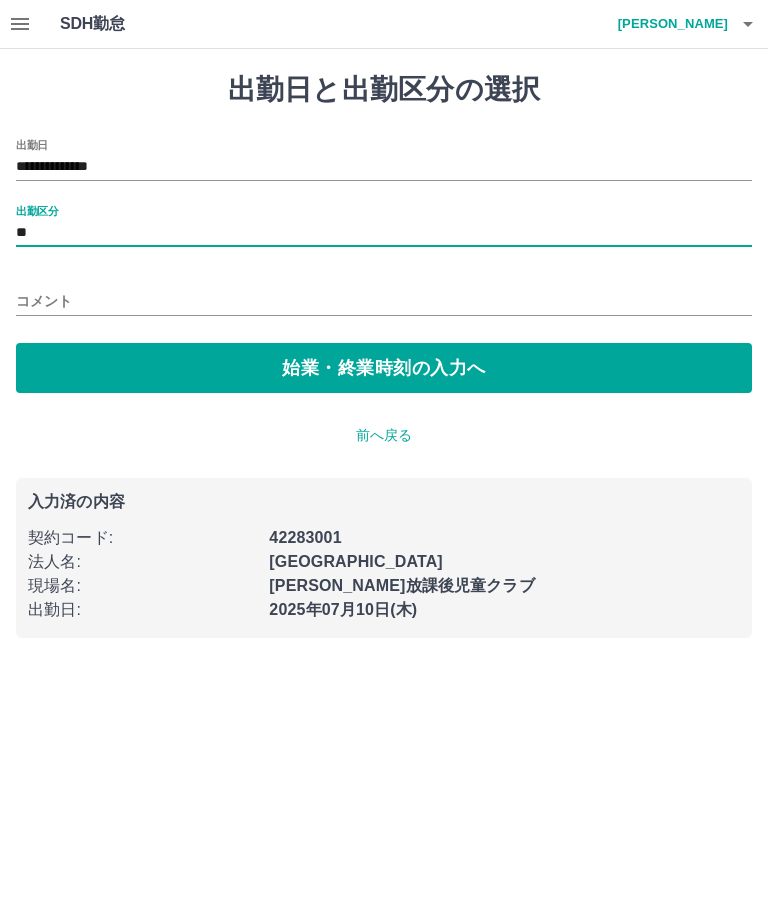 type on "**" 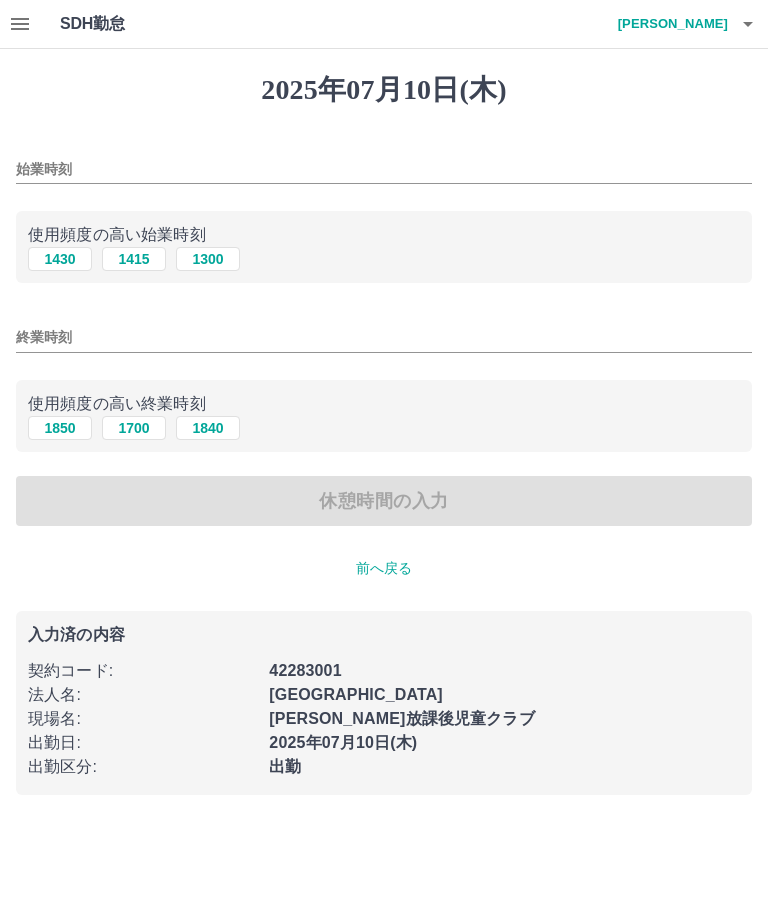 click on "1415" at bounding box center (134, 259) 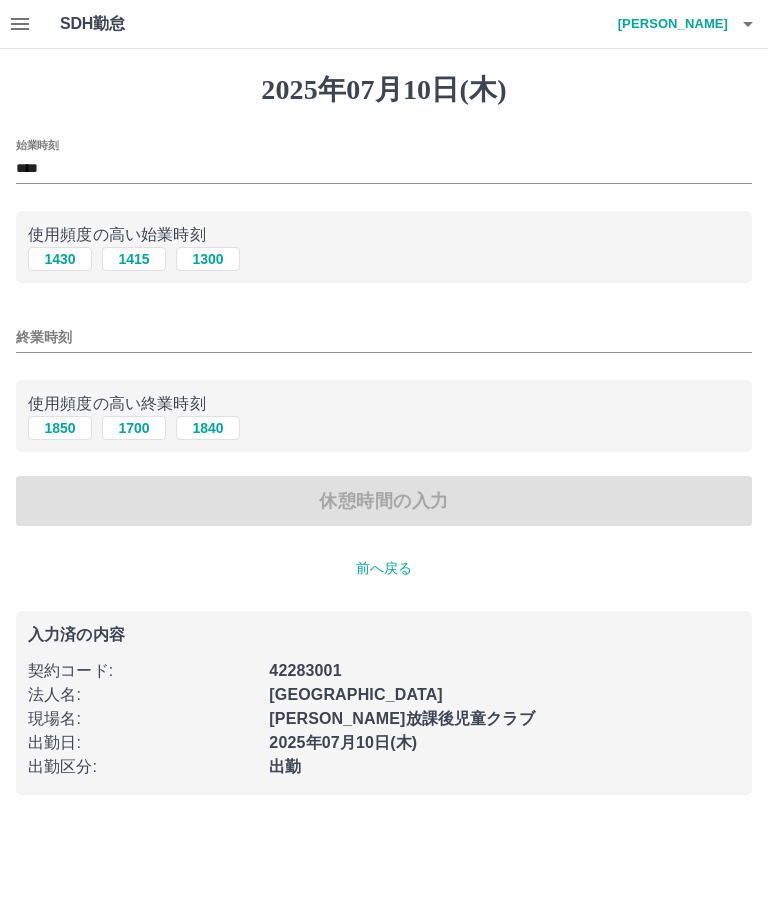 click on "1850" at bounding box center [60, 428] 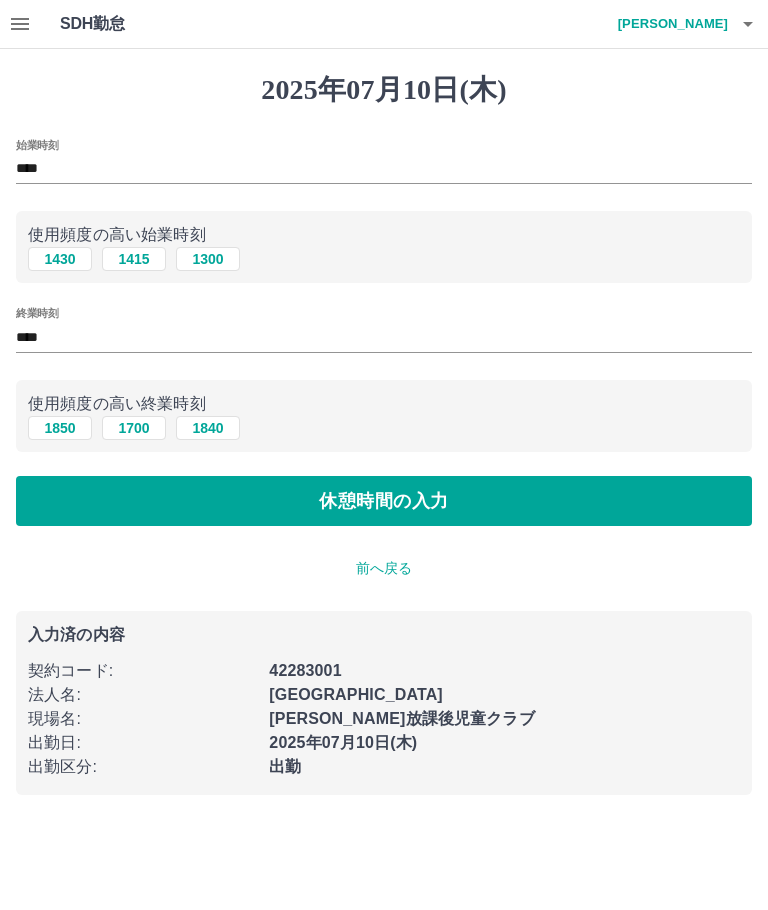 click on "休憩時間の入力" at bounding box center (384, 501) 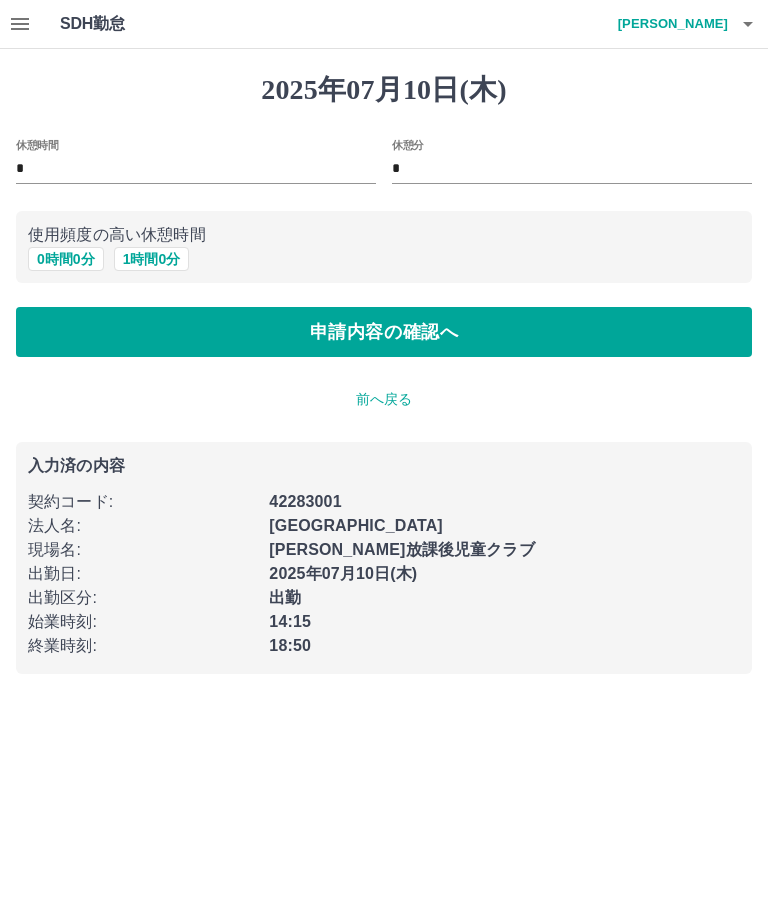 click on "申請内容の確認へ" at bounding box center (384, 332) 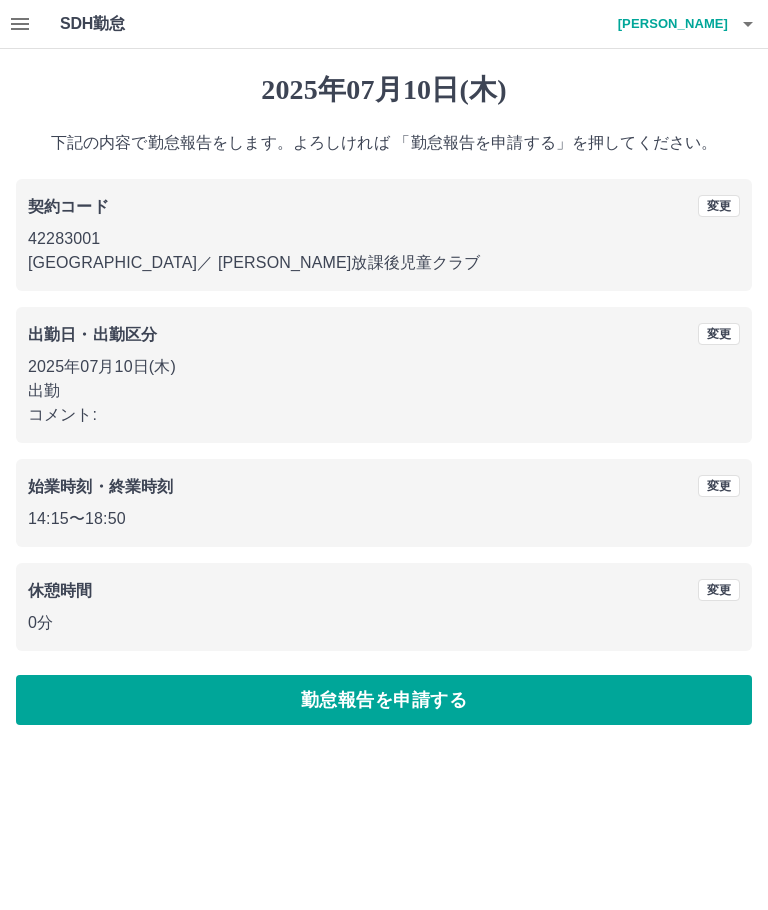 click on "勤怠報告を申請する" at bounding box center (384, 700) 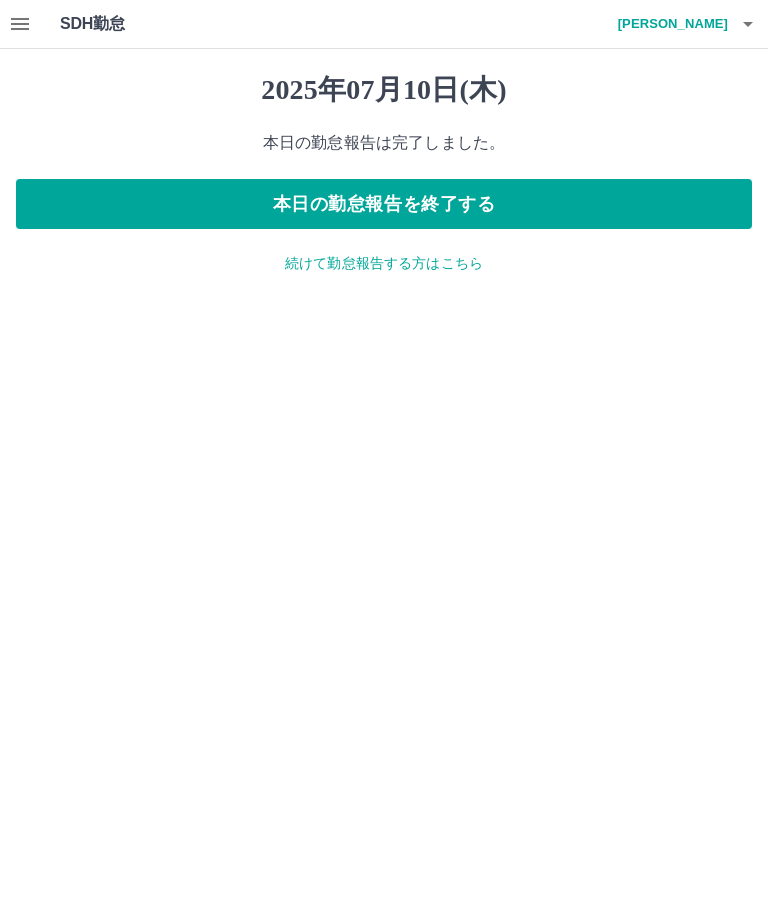 click on "本日の勤怠報告を終了する" at bounding box center (384, 204) 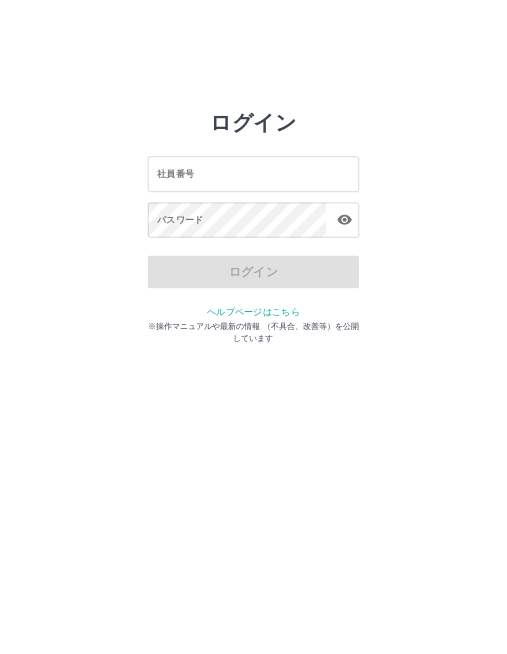 scroll, scrollTop: 0, scrollLeft: 0, axis: both 